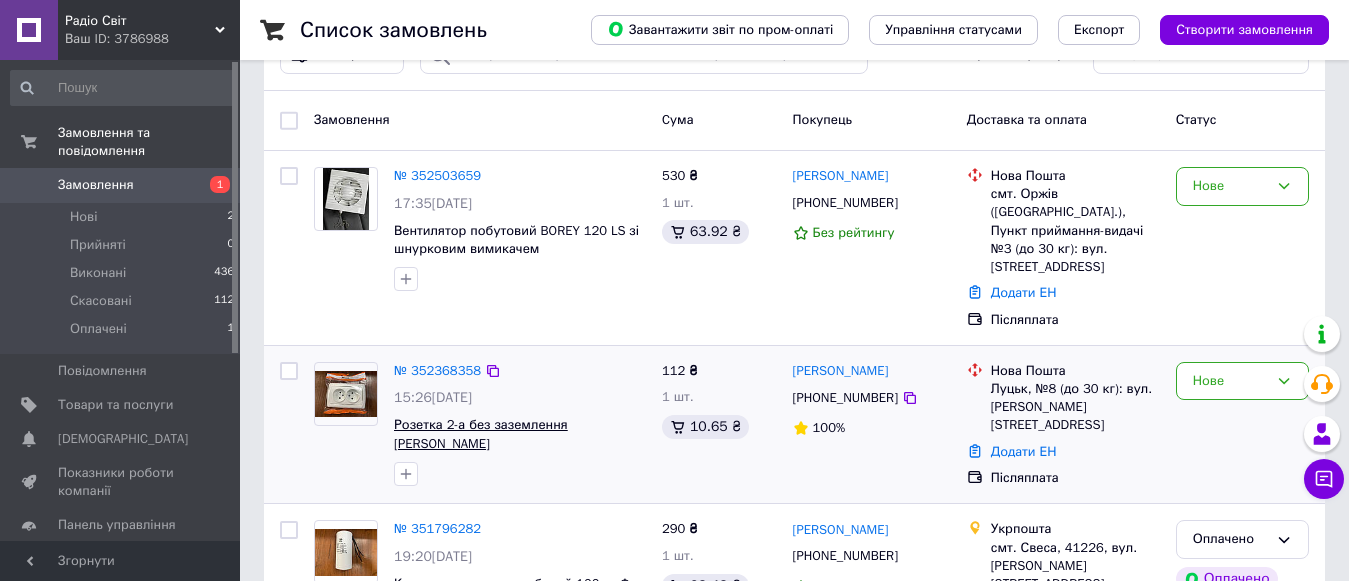 scroll, scrollTop: 0, scrollLeft: 0, axis: both 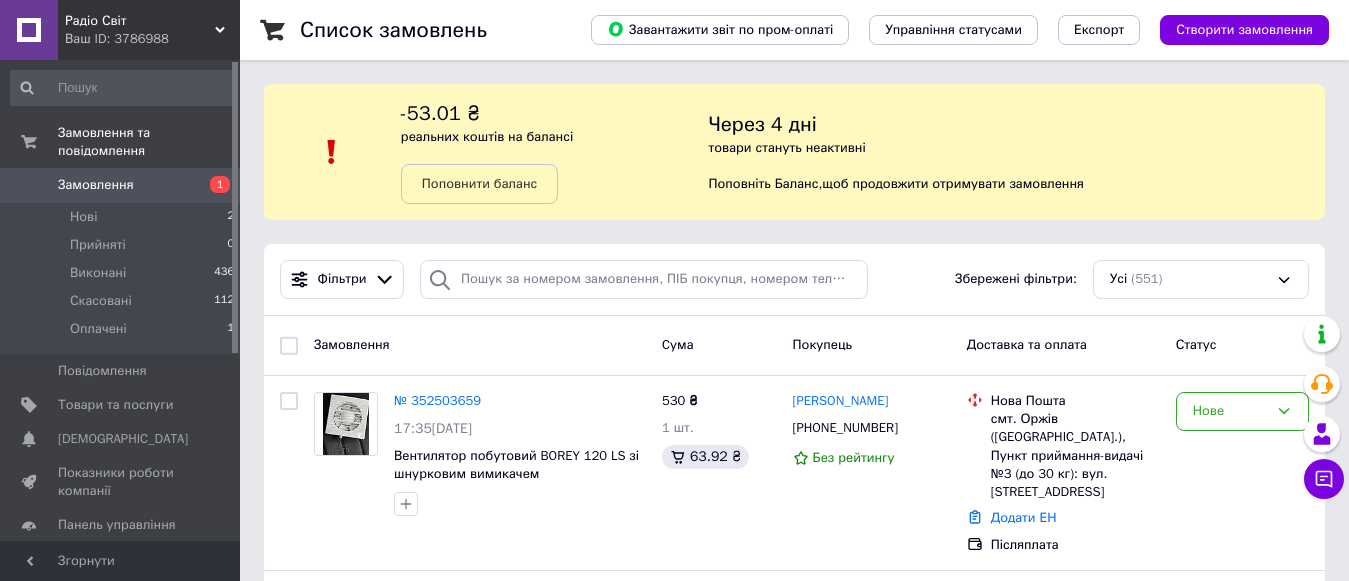 click on "Фільтри Збережені фільтри: Усі (551)" at bounding box center (794, 280) 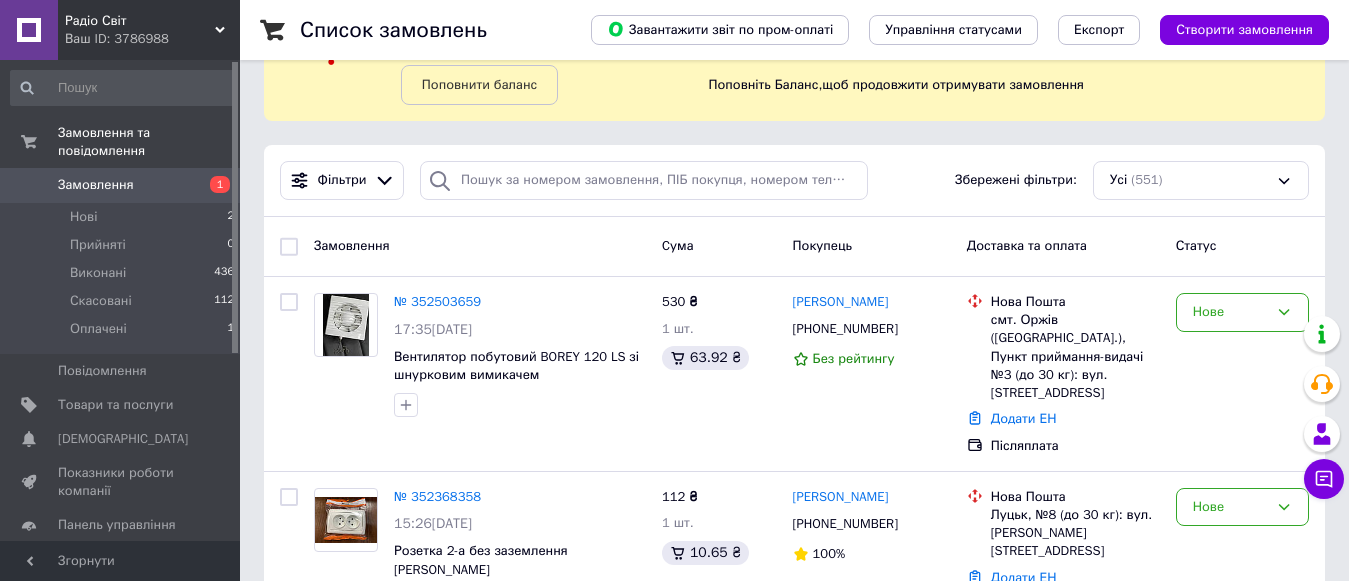 scroll, scrollTop: 100, scrollLeft: 0, axis: vertical 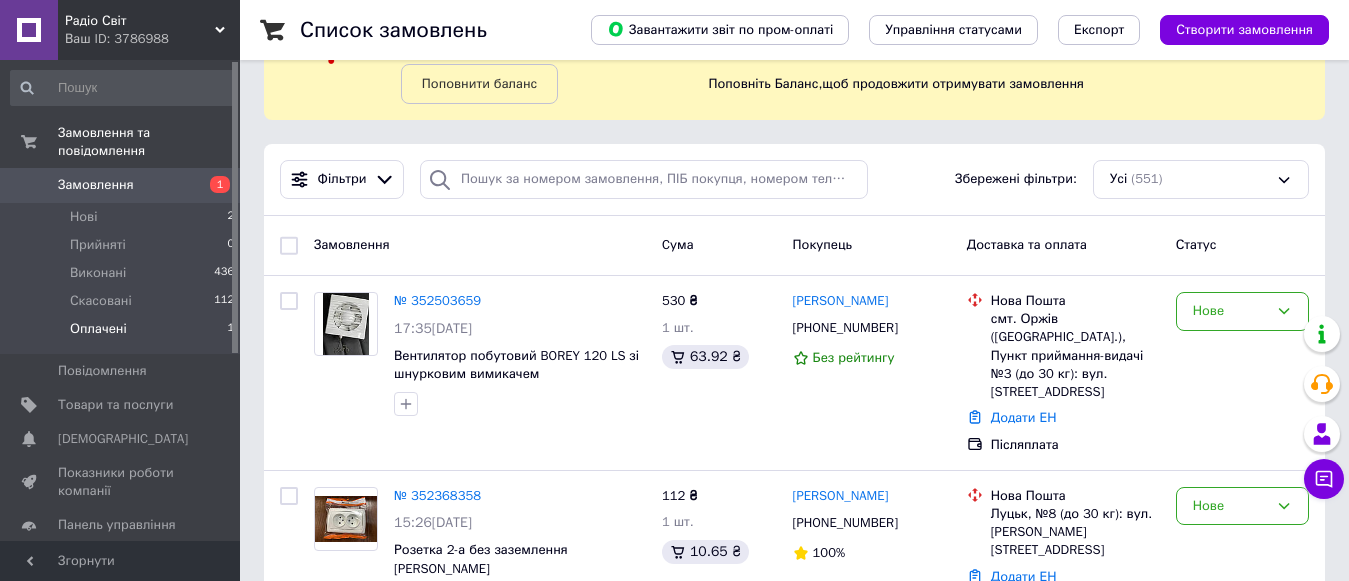 click on "Оплачені" at bounding box center (98, 329) 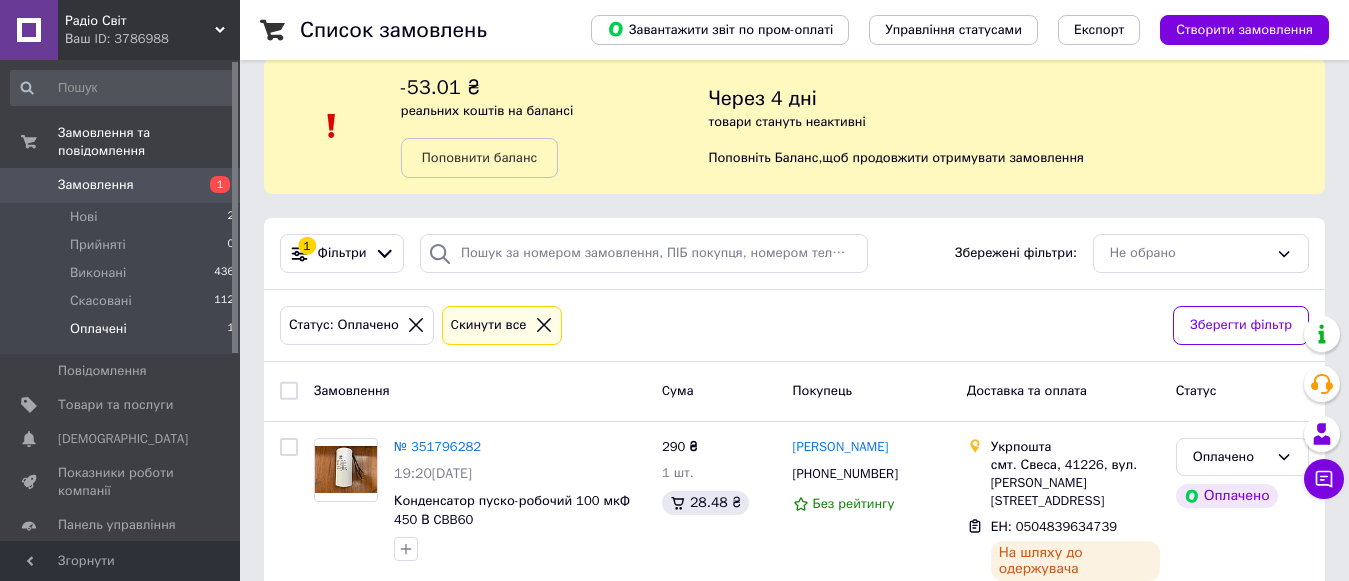 scroll, scrollTop: 0, scrollLeft: 0, axis: both 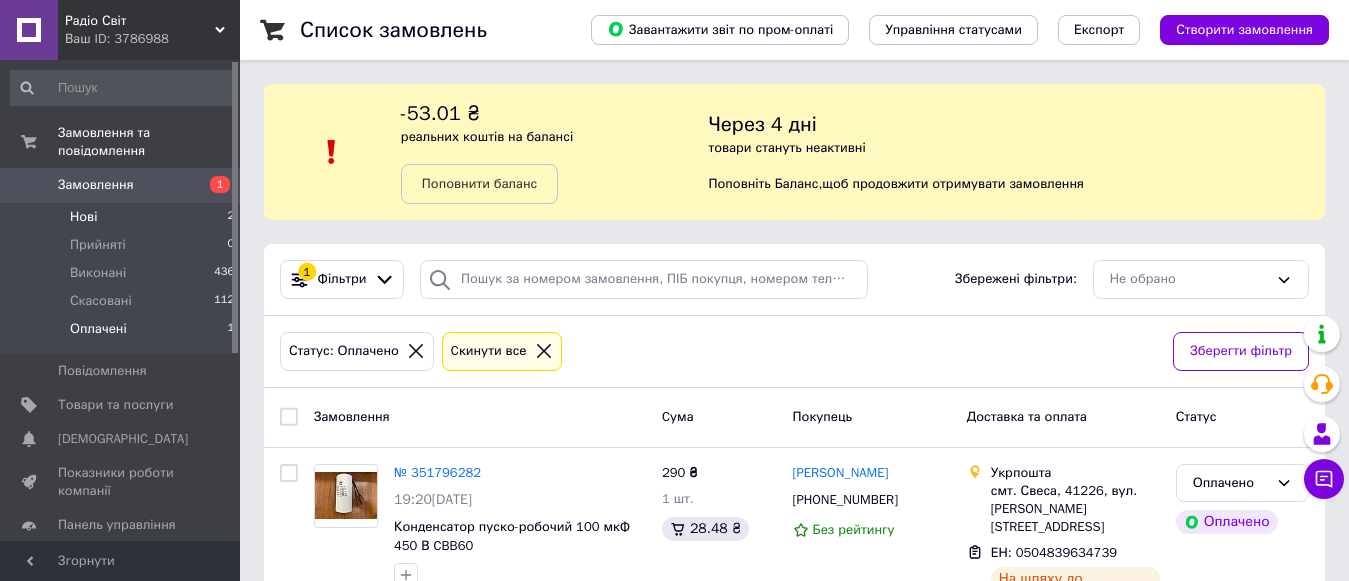 click on "Нові" at bounding box center [83, 217] 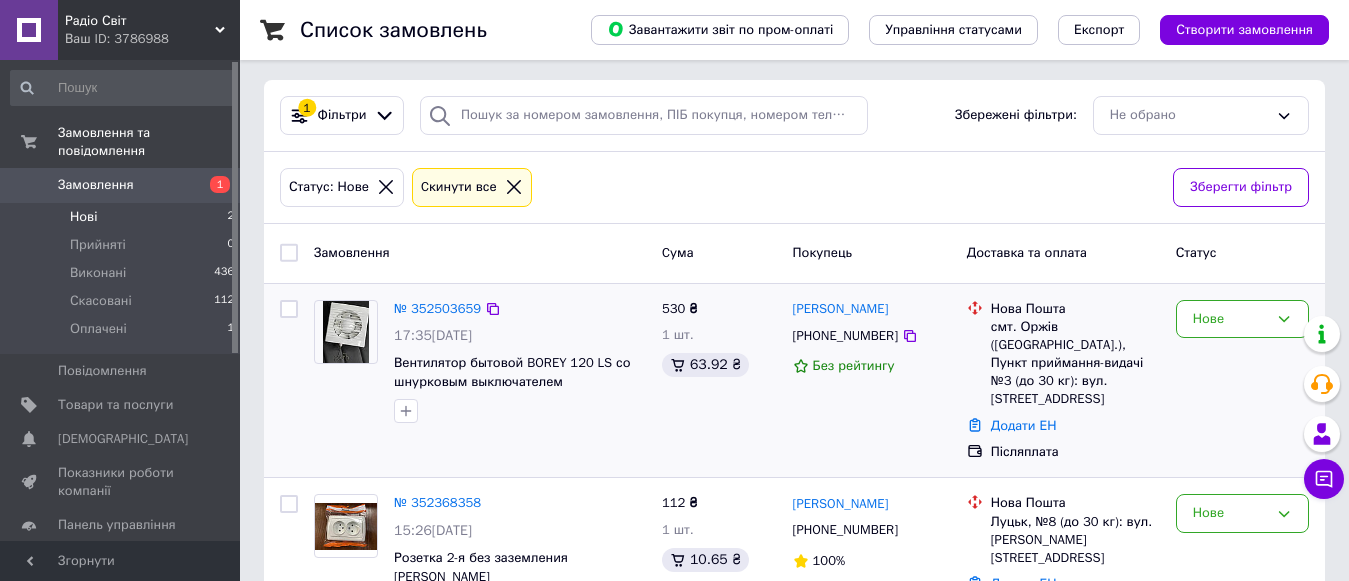 scroll, scrollTop: 223, scrollLeft: 0, axis: vertical 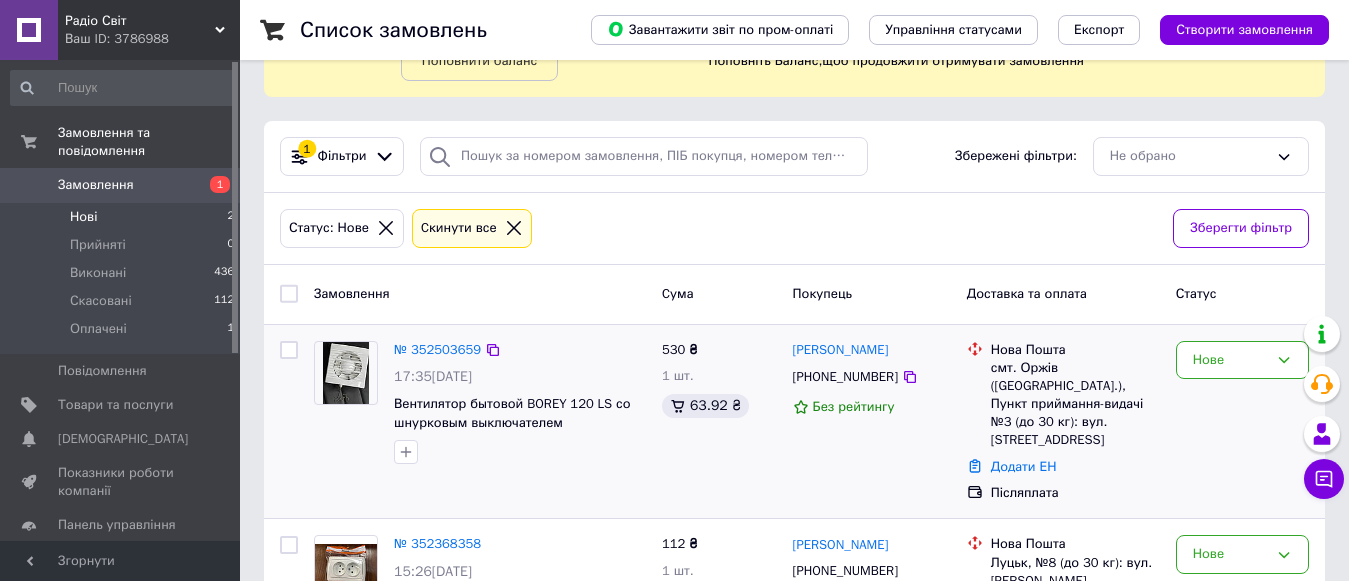click on "№ 352503659 17:35[DATE] Вентилятор бытовой BOREY 120 LS со шнурковым выключателем 530 ₴ 1 шт. 63.92 ₴ [PERSON_NAME] [PHONE_NUMBER] Без рейтингу [GEOGRAPHIC_DATA]. Оржів ([GEOGRAPHIC_DATA].), Пункт приймання-видачі №3 (до 30 кг): вул. [STREET_ADDRESS] Додати ЕН Післяплата Нове" at bounding box center [794, 422] 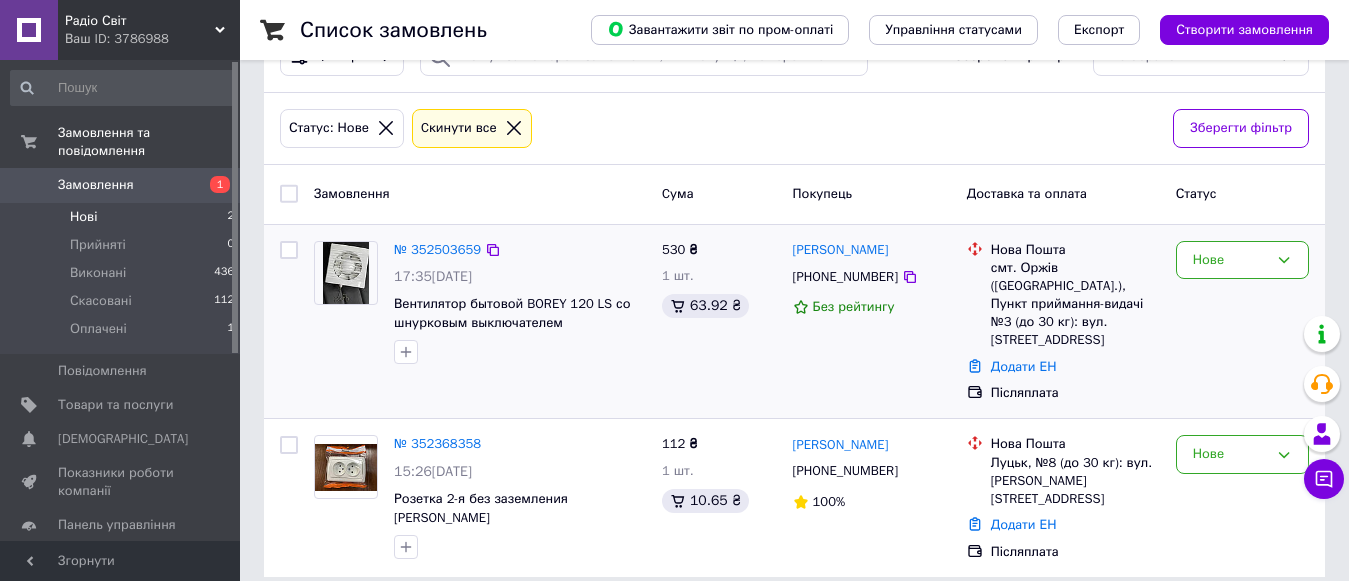 click on "№ 352503659 17:35[DATE] Вентилятор бытовой BOREY 120 LS со шнурковым выключателем 530 ₴ 1 шт. 63.92 ₴ [PERSON_NAME] [PHONE_NUMBER] Без рейтингу [GEOGRAPHIC_DATA]. Оржів ([GEOGRAPHIC_DATA].), Пункт приймання-видачі №3 (до 30 кг): вул. [STREET_ADDRESS] Додати ЕН Післяплата Нове" at bounding box center [794, 322] 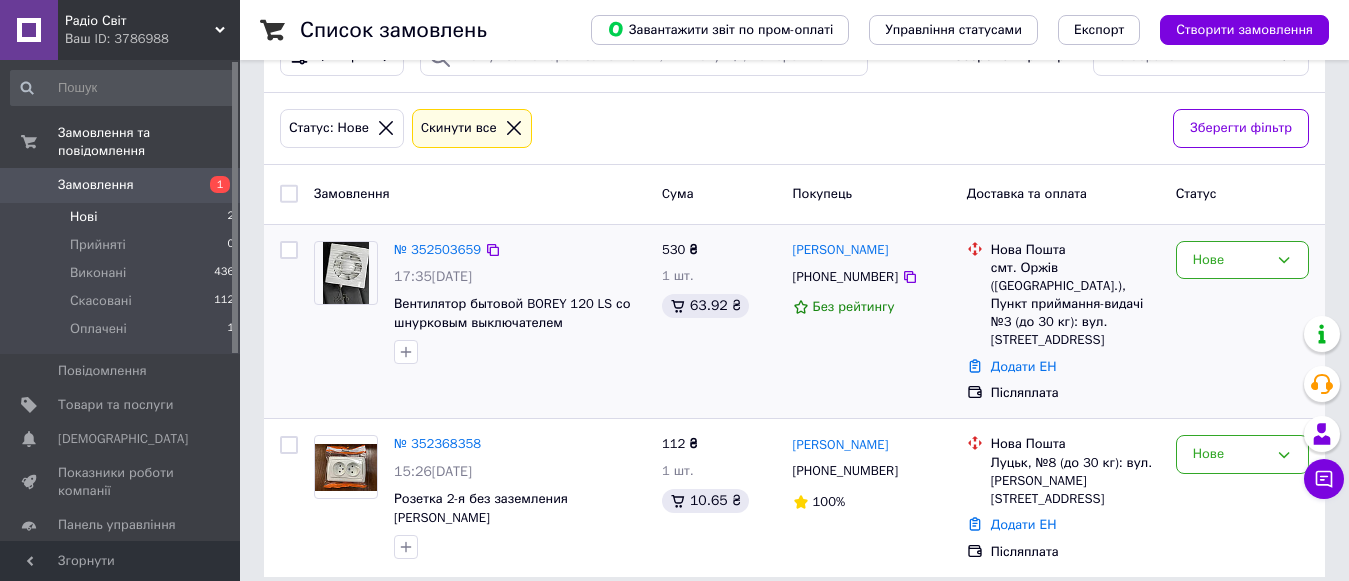 click on "№ 352503659 17:35[DATE] Вентилятор бытовой BOREY 120 LS со шнурковым выключателем 530 ₴ 1 шт. 63.92 ₴ [PERSON_NAME] [PHONE_NUMBER] Без рейтингу [GEOGRAPHIC_DATA]. Оржів ([GEOGRAPHIC_DATA].), Пункт приймання-видачі №3 (до 30 кг): вул. [STREET_ADDRESS] Додати ЕН Післяплата Нове" at bounding box center (794, 322) 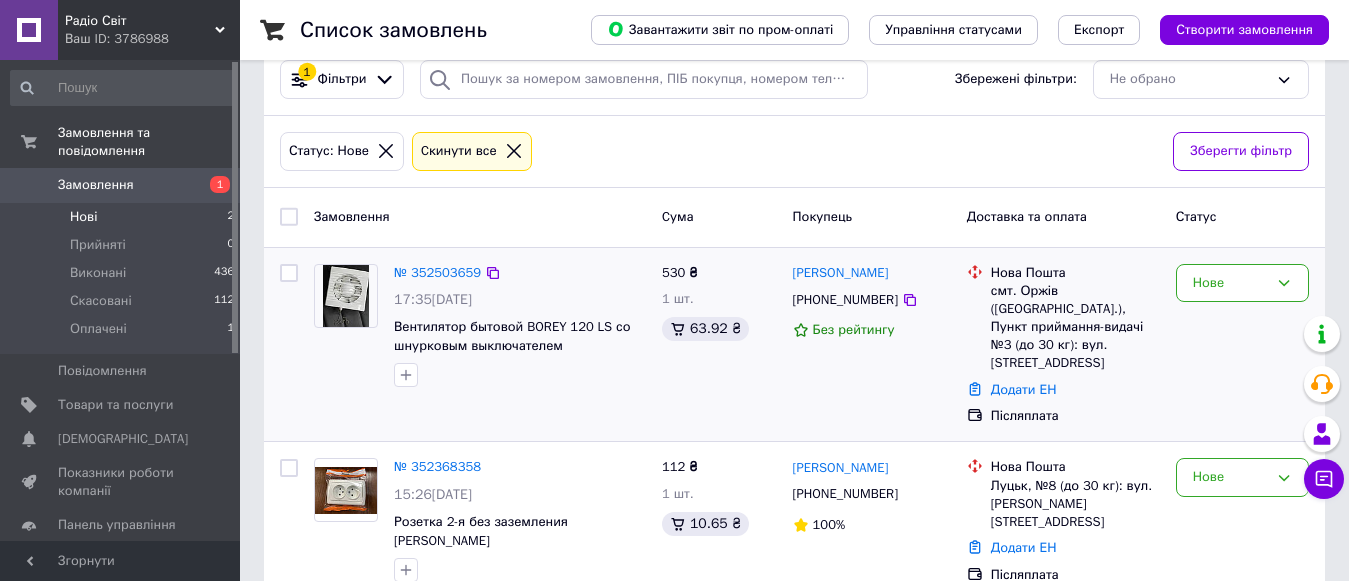 scroll, scrollTop: 223, scrollLeft: 0, axis: vertical 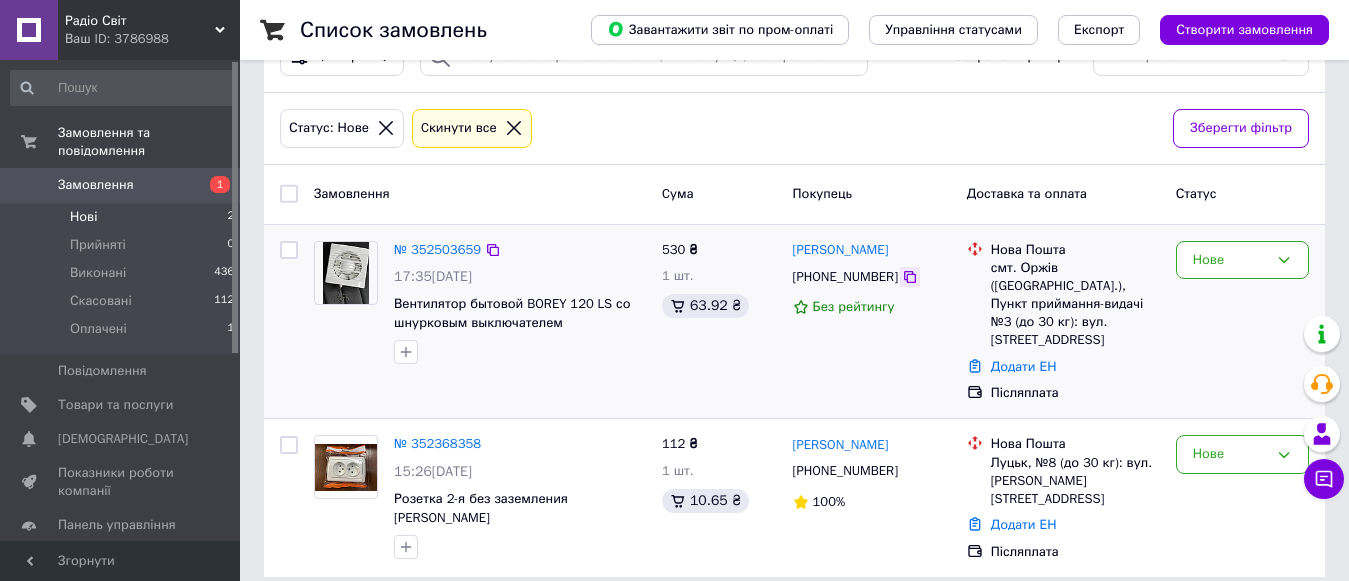click 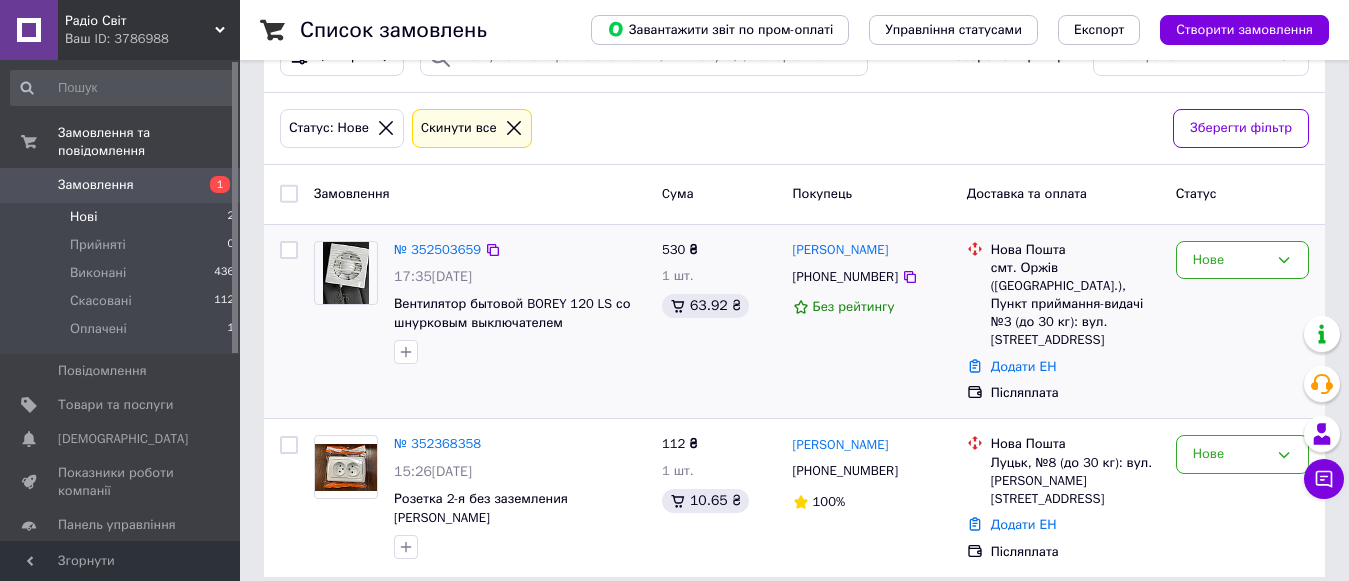 drag, startPoint x: 905, startPoint y: 247, endPoint x: 780, endPoint y: 247, distance: 125 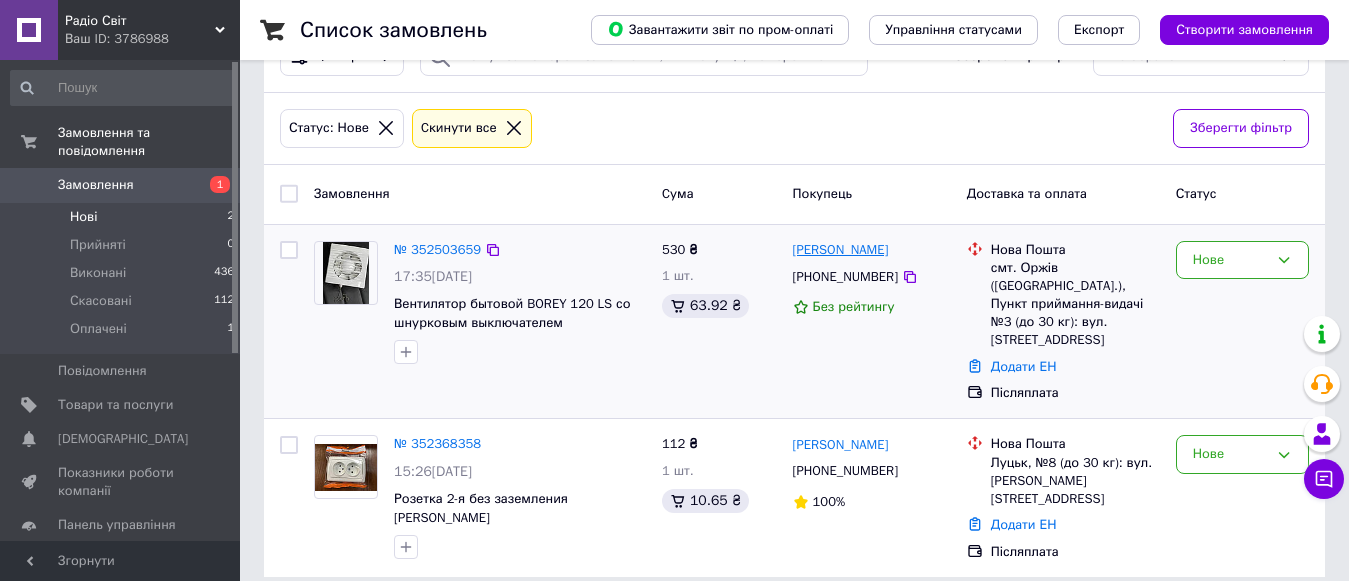 drag, startPoint x: 908, startPoint y: 245, endPoint x: 796, endPoint y: 248, distance: 112.04017 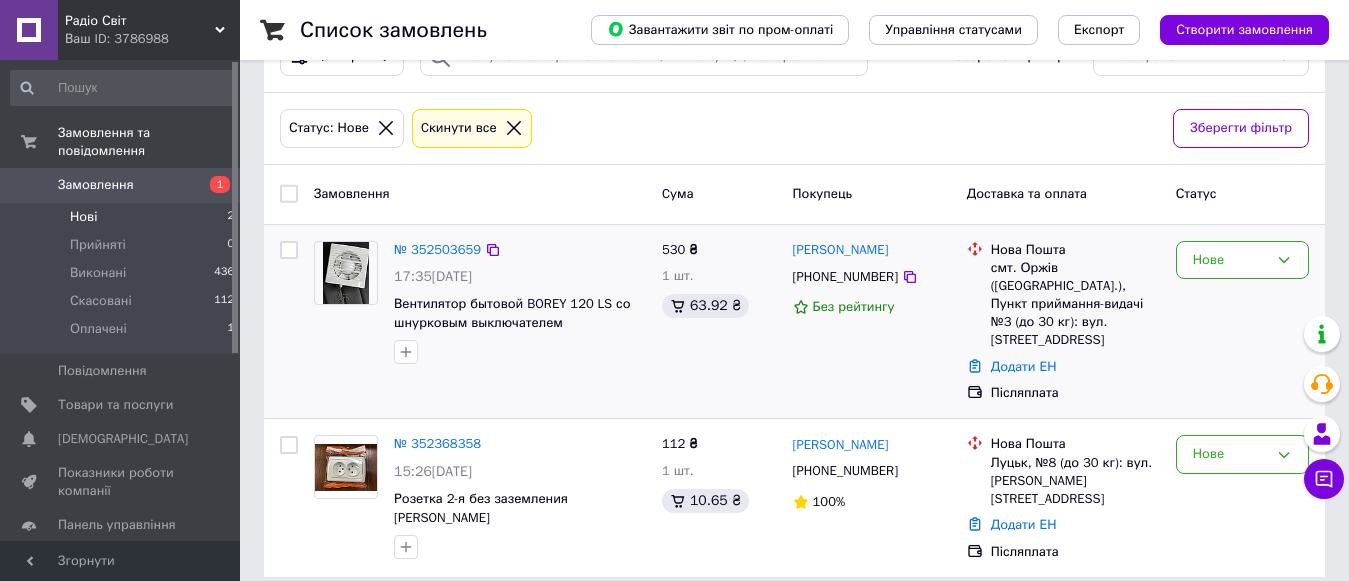 click on "[PERSON_NAME] [PHONE_NUMBER] Без рейтингу" at bounding box center [872, 322] 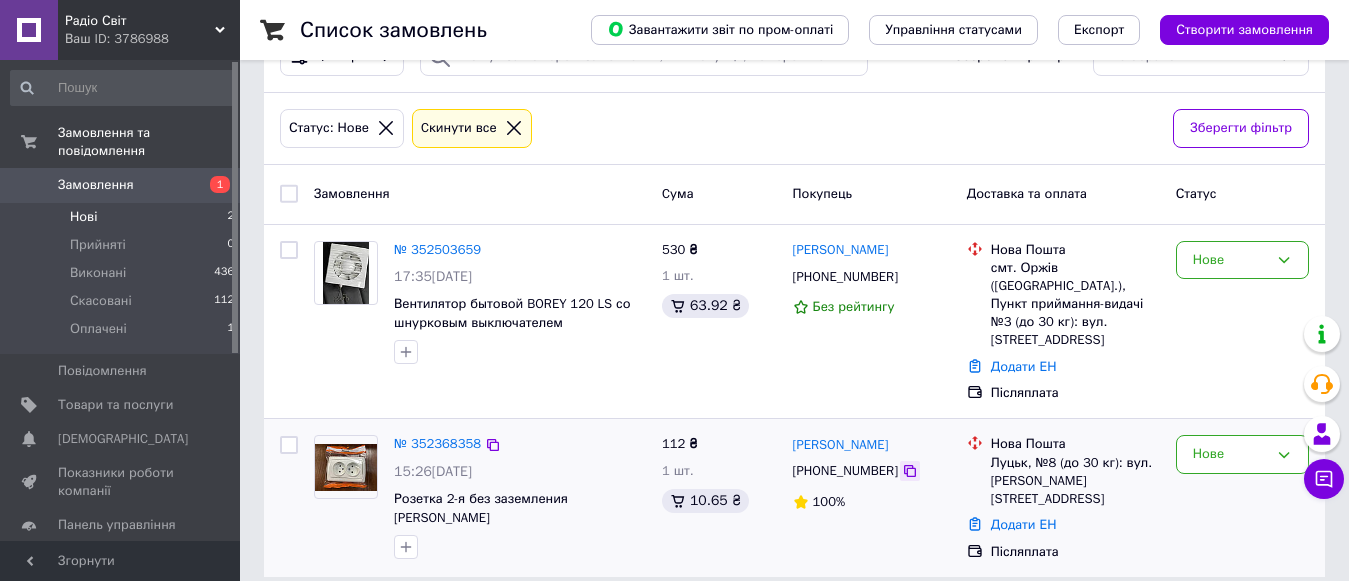 click 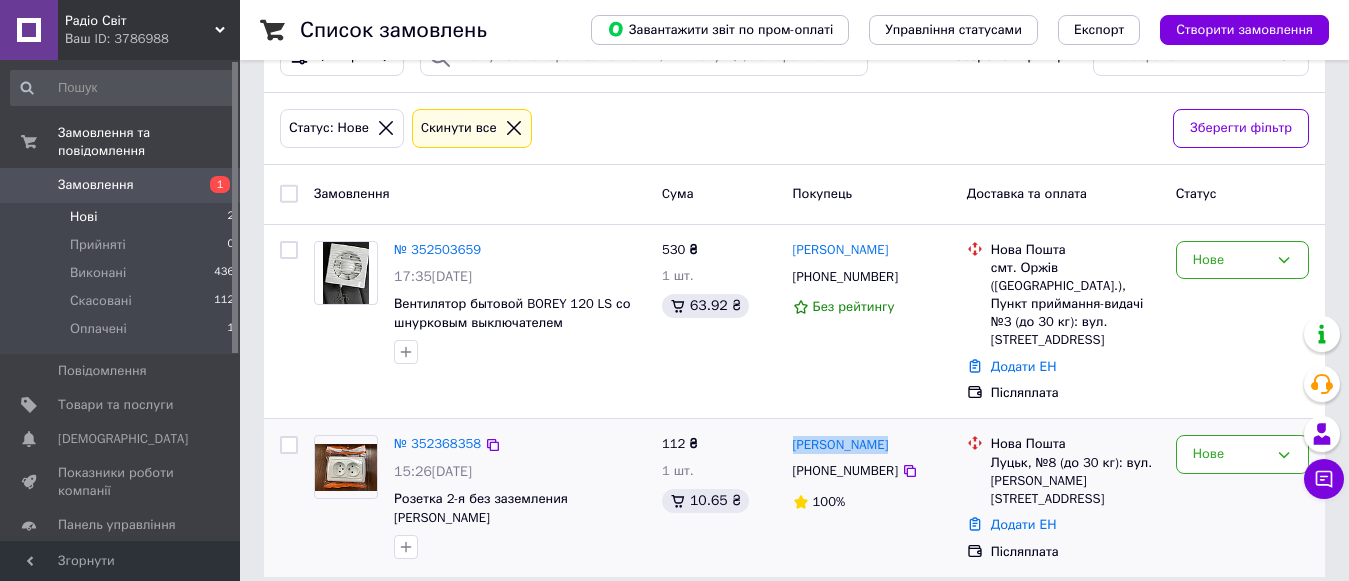drag, startPoint x: 909, startPoint y: 421, endPoint x: 785, endPoint y: 422, distance: 124.004036 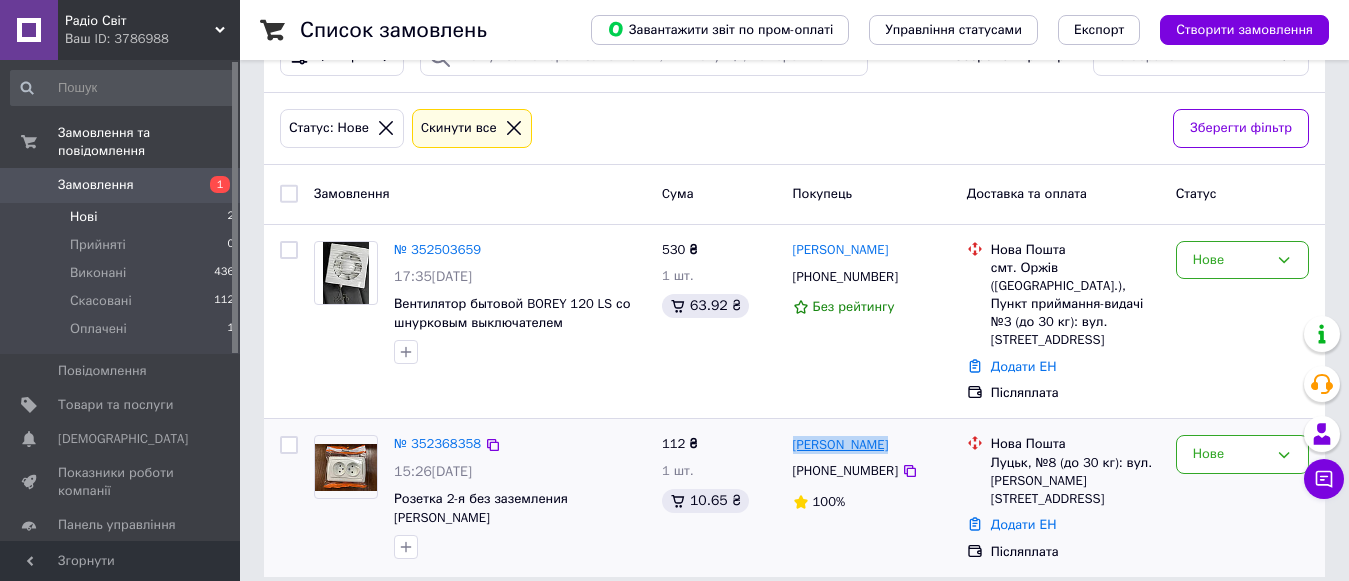 copy on "[PERSON_NAME]" 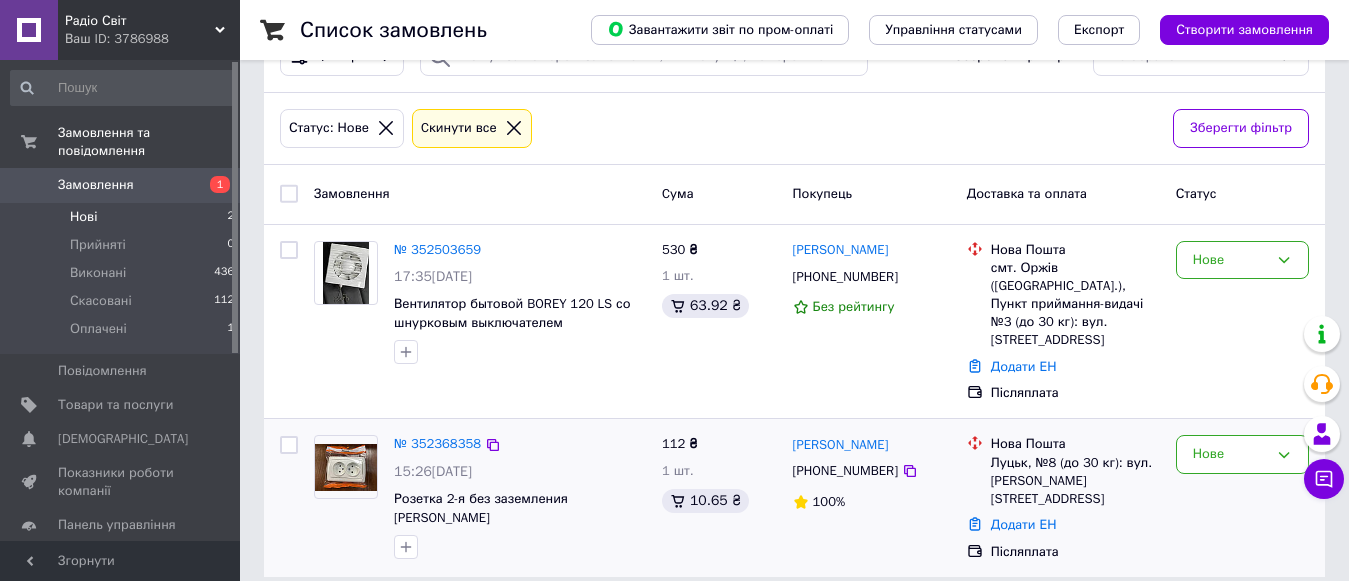 click on "[PERSON_NAME] [PHONE_NUMBER] 100%" at bounding box center [872, 498] 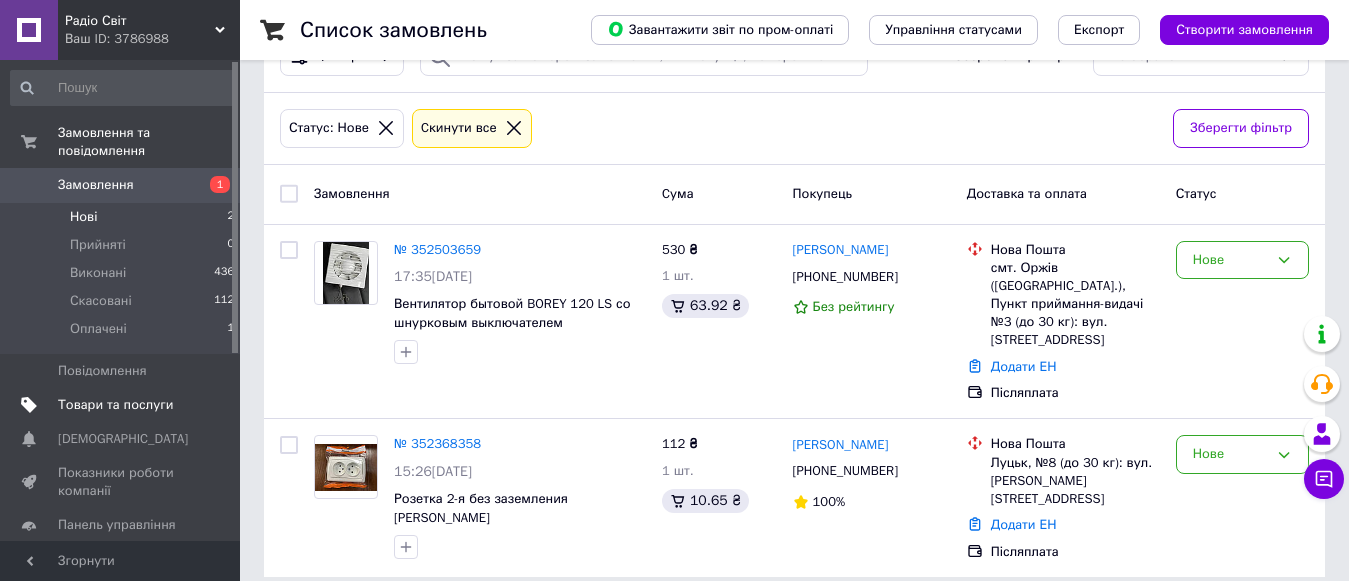 click on "Товари та послуги" at bounding box center (115, 405) 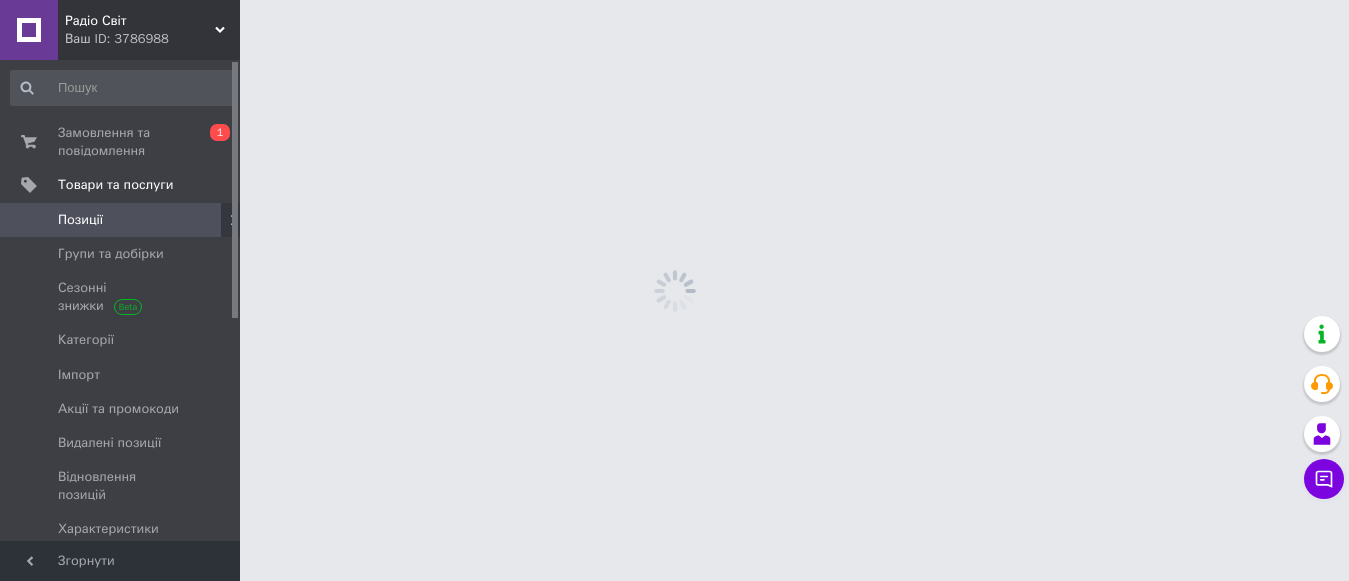 scroll, scrollTop: 0, scrollLeft: 0, axis: both 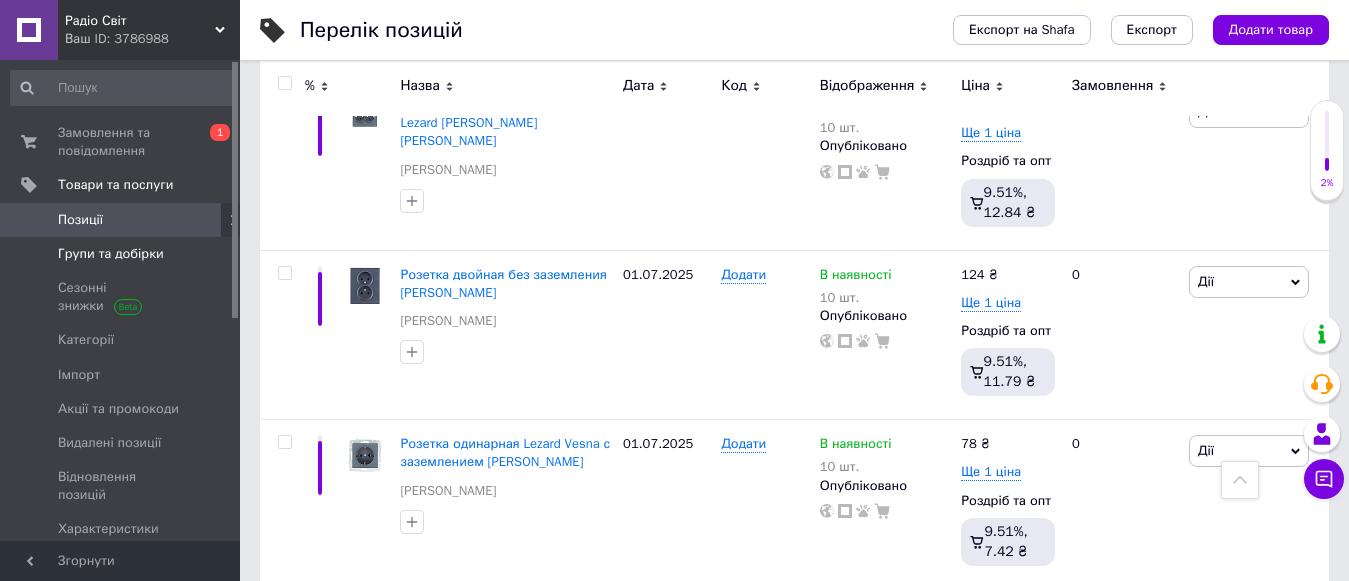 click on "Групи та добірки" at bounding box center (111, 254) 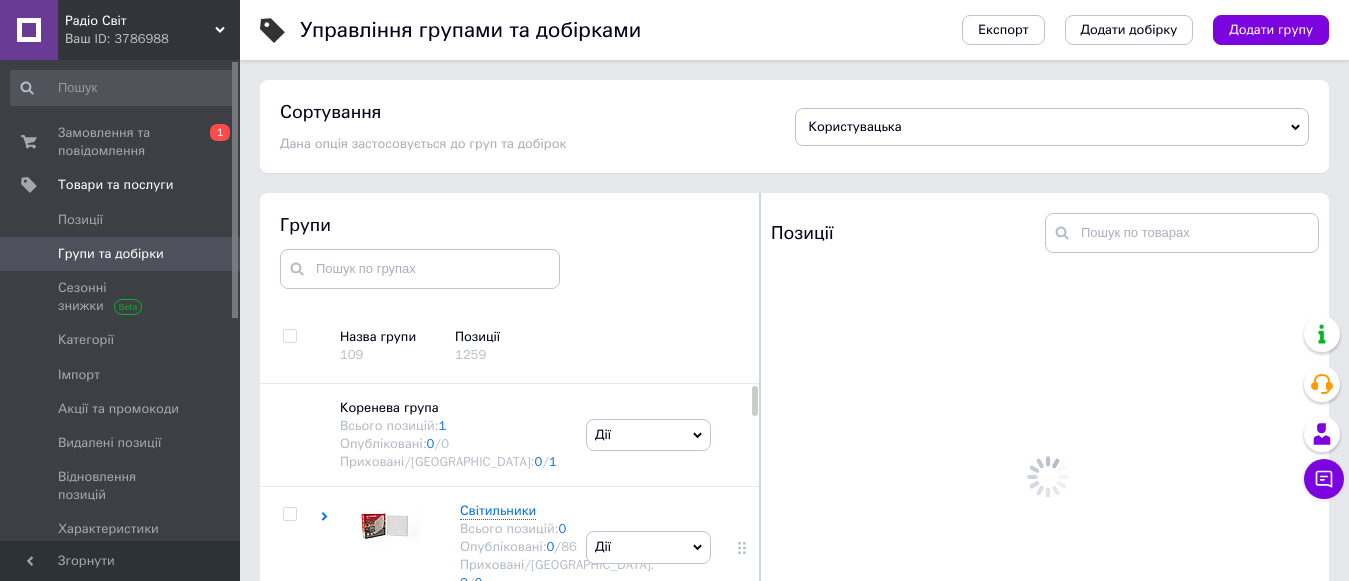 scroll, scrollTop: 113, scrollLeft: 0, axis: vertical 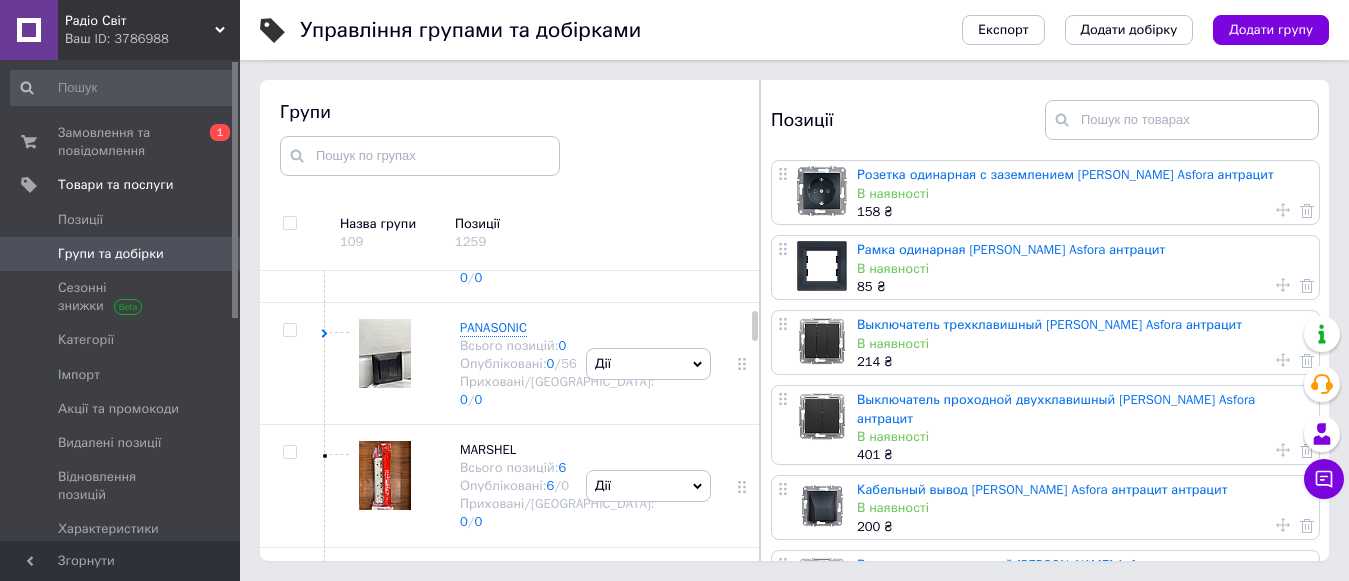 drag, startPoint x: 754, startPoint y: 375, endPoint x: 753, endPoint y: 323, distance: 52.009613 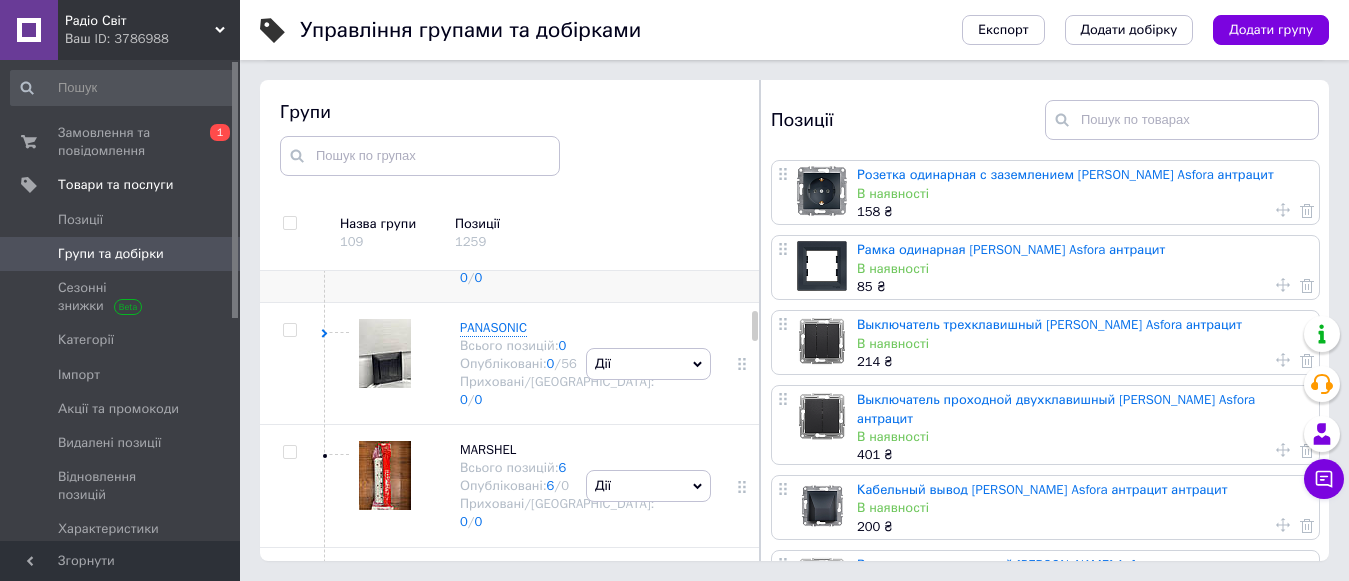 click 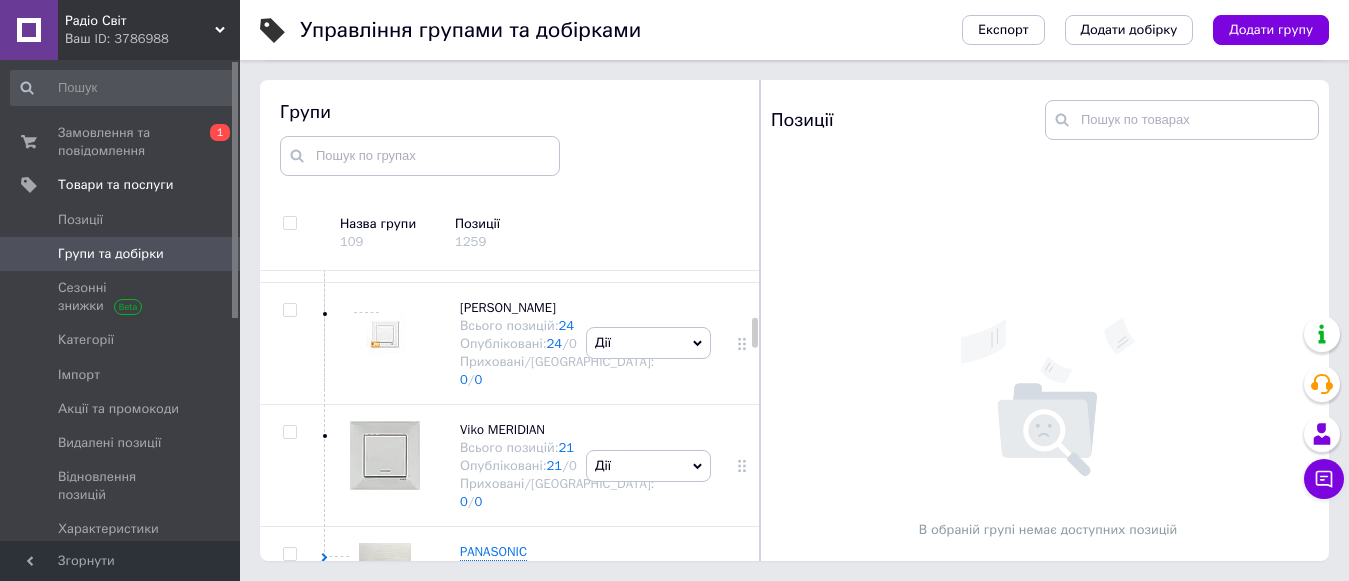 scroll, scrollTop: 1161, scrollLeft: 0, axis: vertical 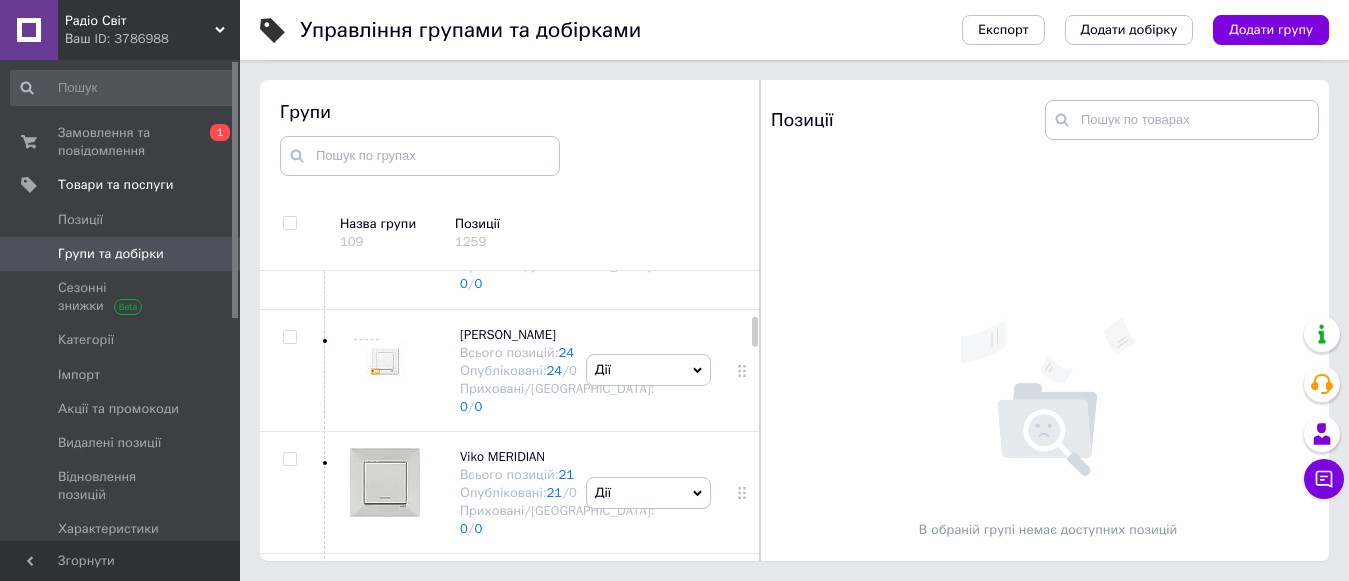 drag, startPoint x: 754, startPoint y: 317, endPoint x: 749, endPoint y: 326, distance: 10.29563 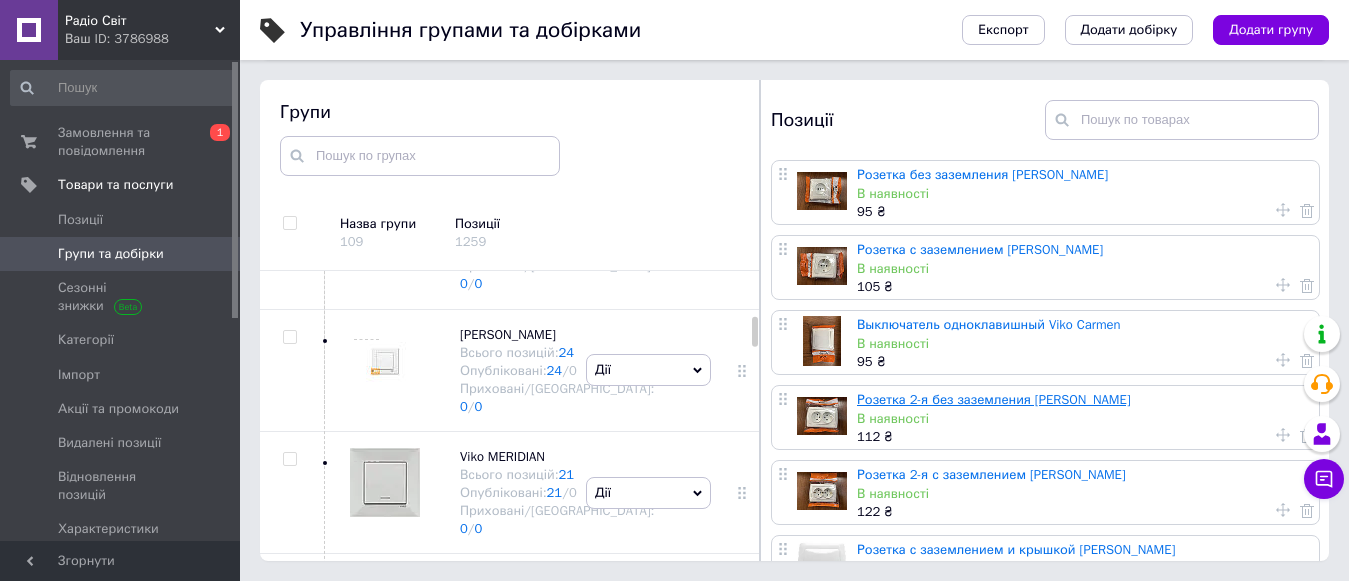 click on "Розетка 2-я без заземления [PERSON_NAME]" at bounding box center (994, 399) 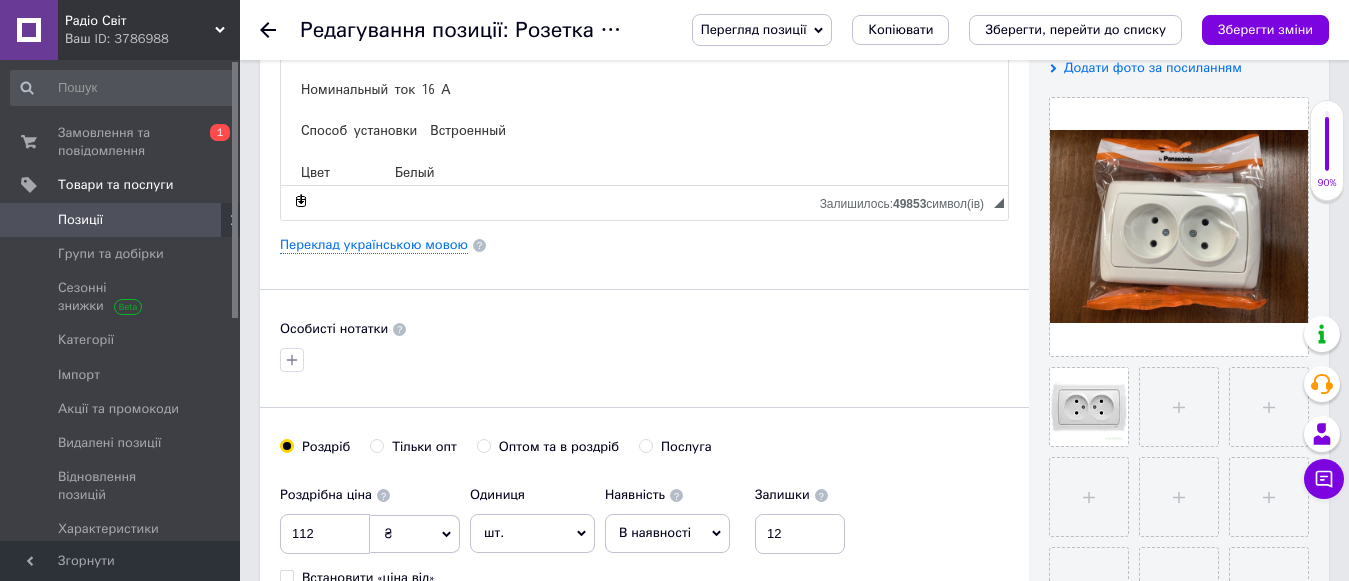 scroll, scrollTop: 500, scrollLeft: 0, axis: vertical 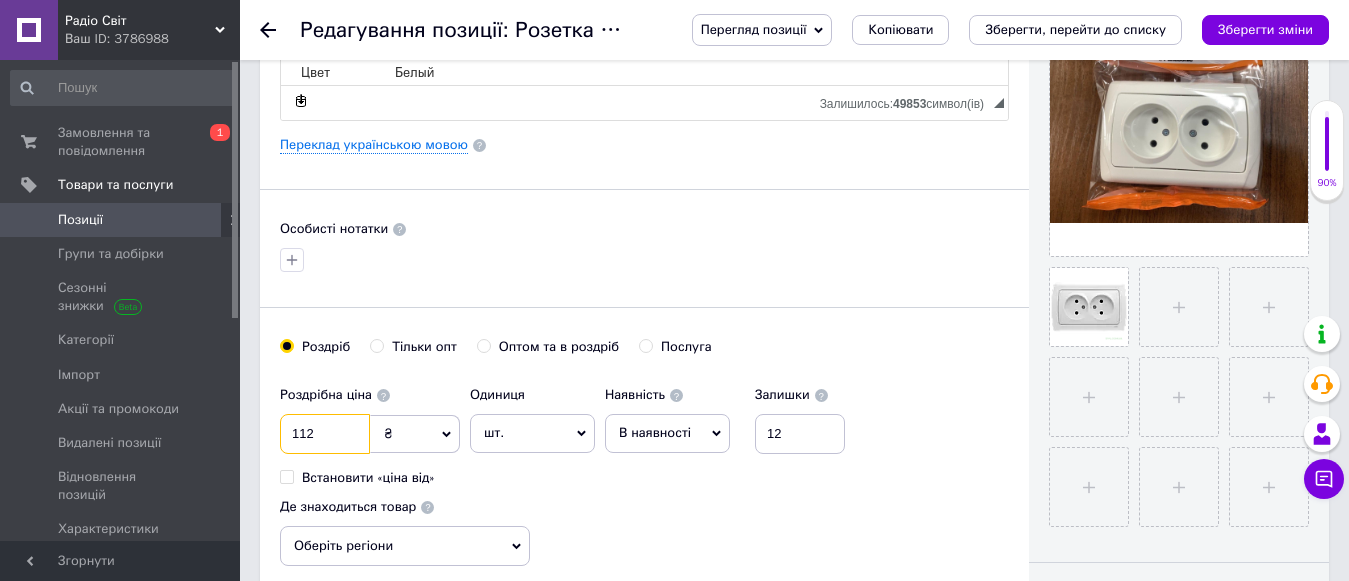 click on "112" at bounding box center [325, 434] 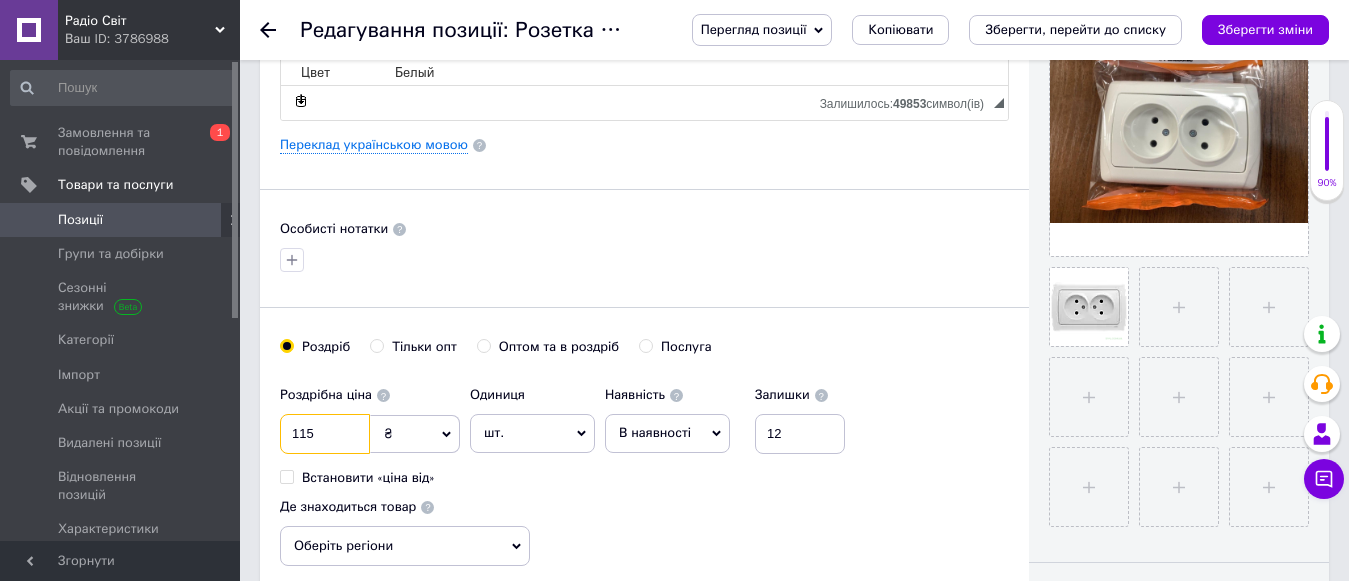 type on "115" 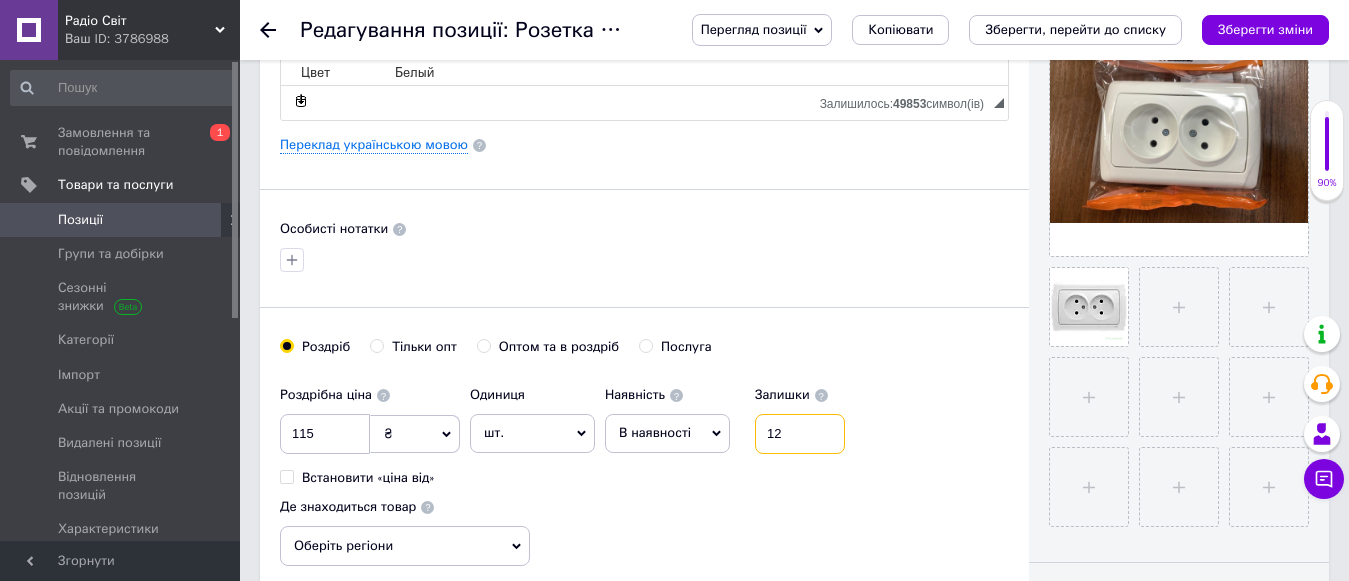 click on "12" at bounding box center [800, 434] 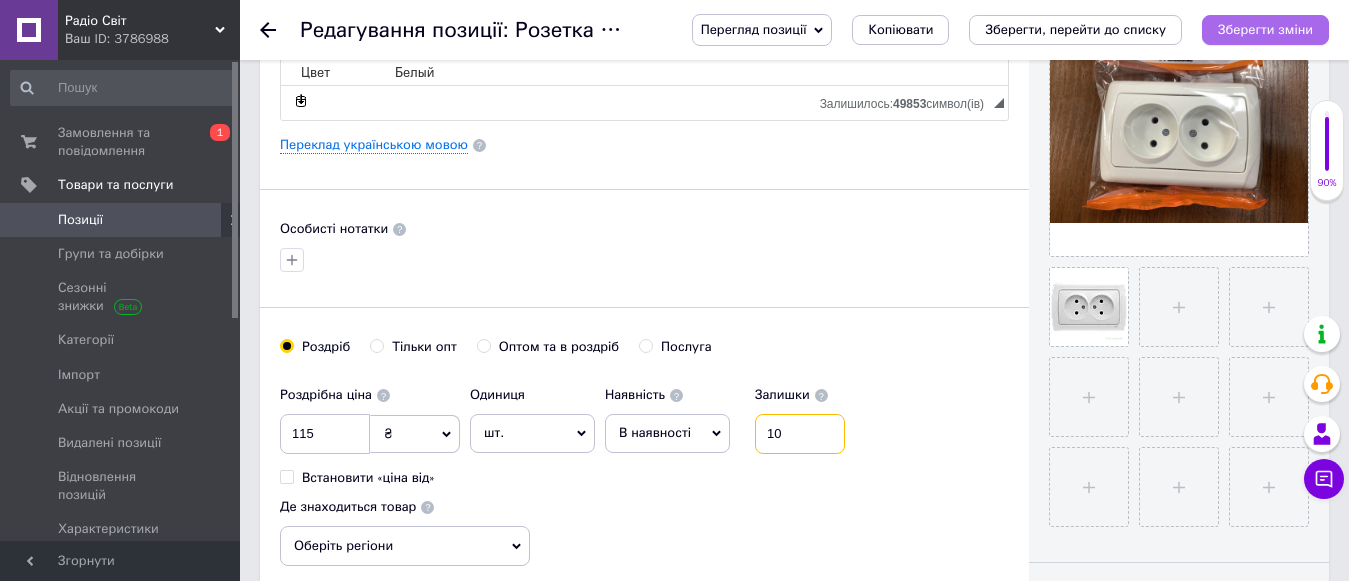 type on "10" 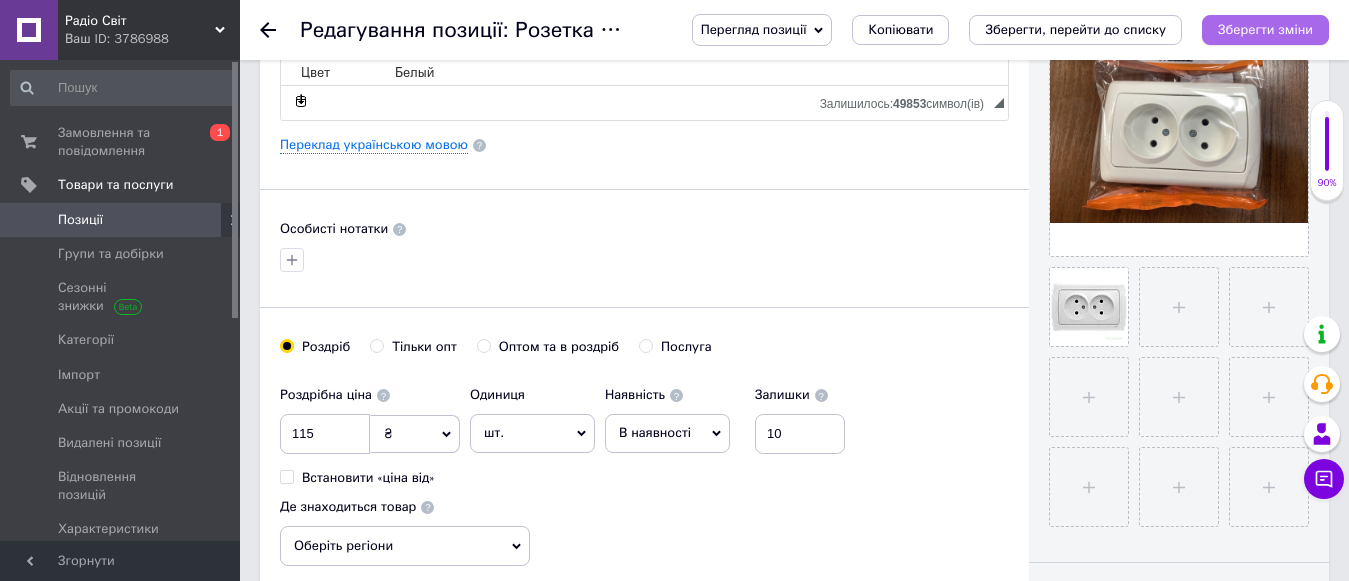 click on "Зберегти зміни" at bounding box center (1265, 29) 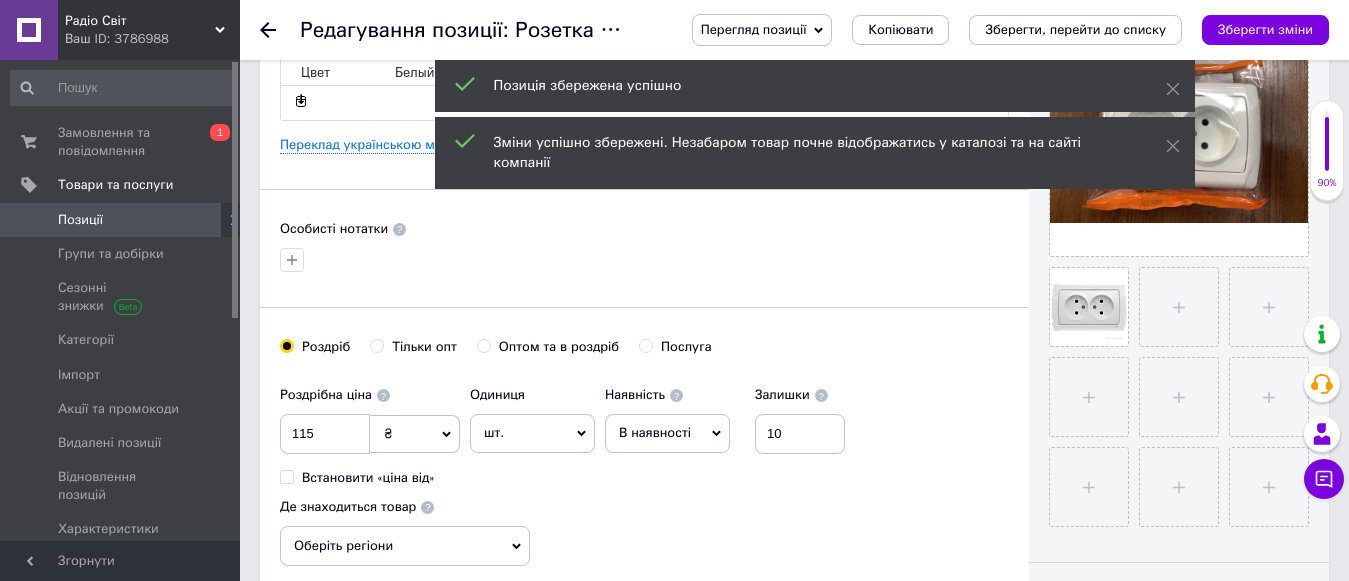 click 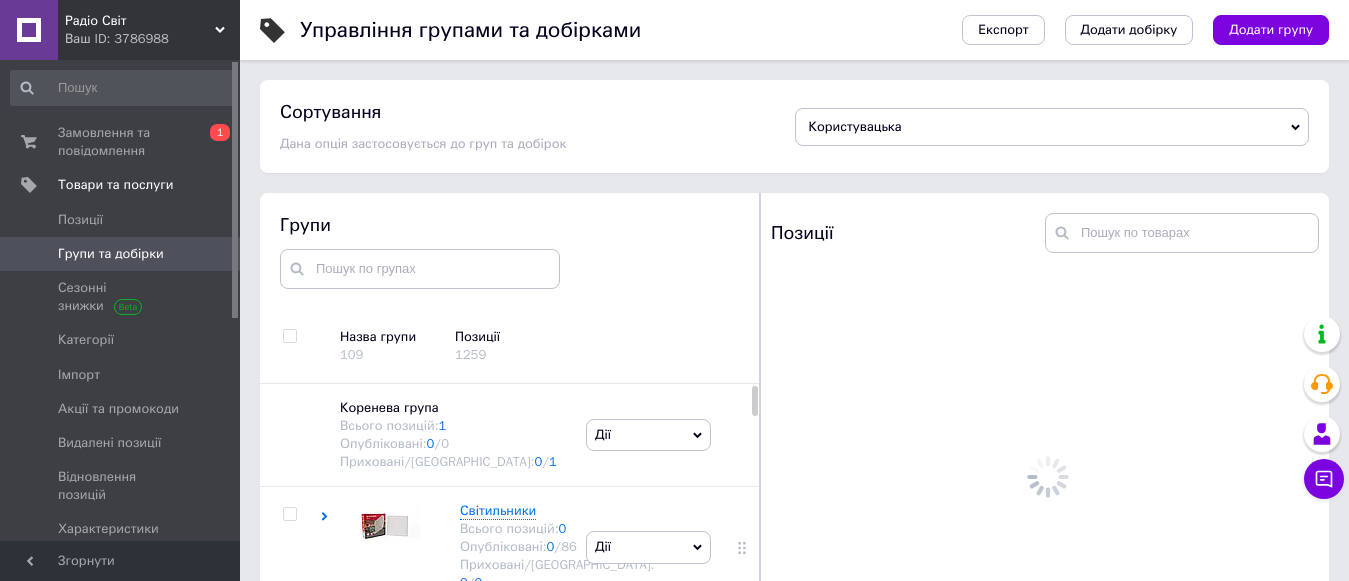 scroll, scrollTop: 113, scrollLeft: 0, axis: vertical 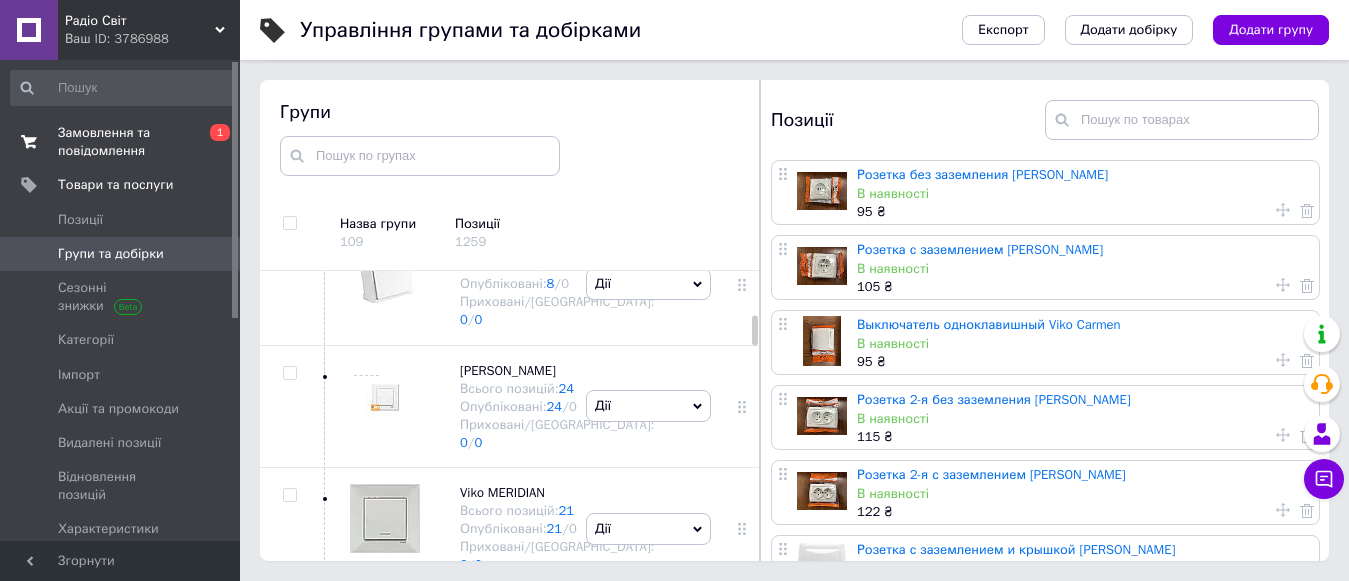 click on "Замовлення та повідомлення" at bounding box center [121, 142] 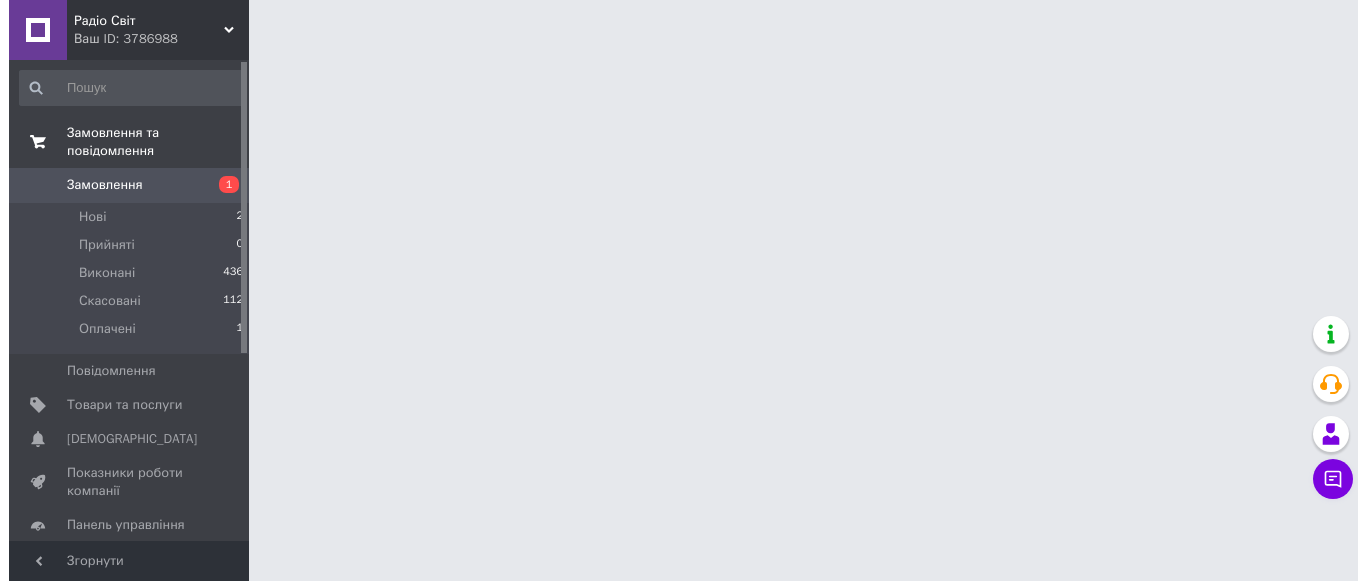 scroll, scrollTop: 0, scrollLeft: 0, axis: both 